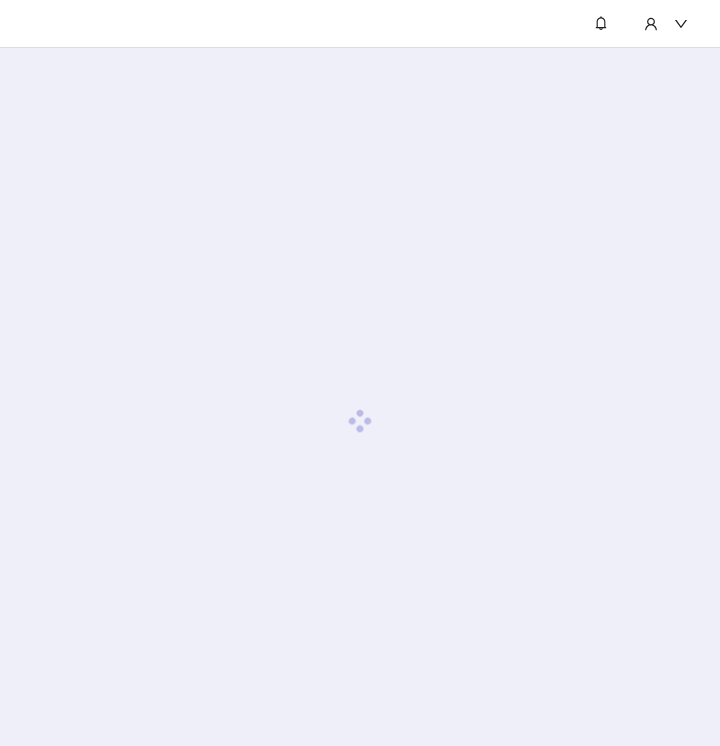 scroll, scrollTop: 0, scrollLeft: 0, axis: both 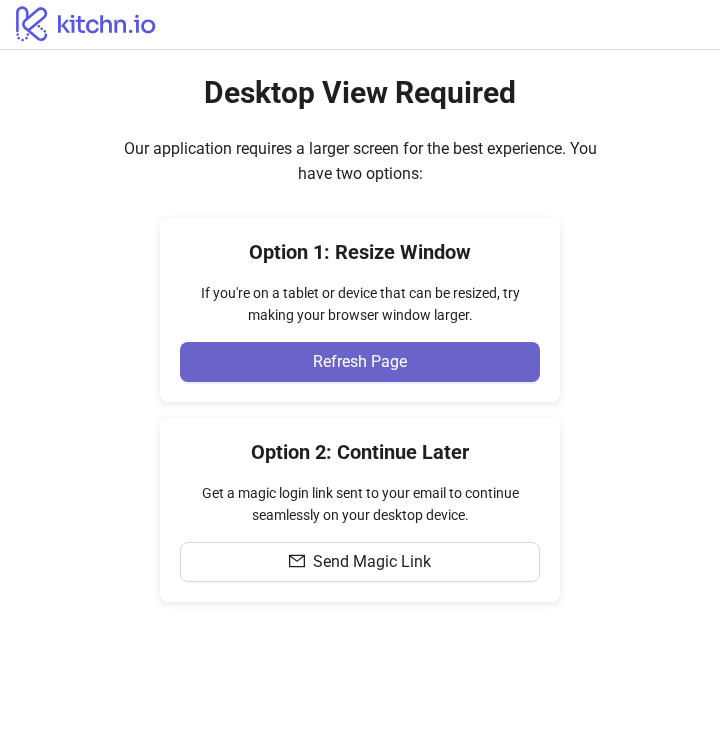 click on "Refresh Page" at bounding box center (360, 362) 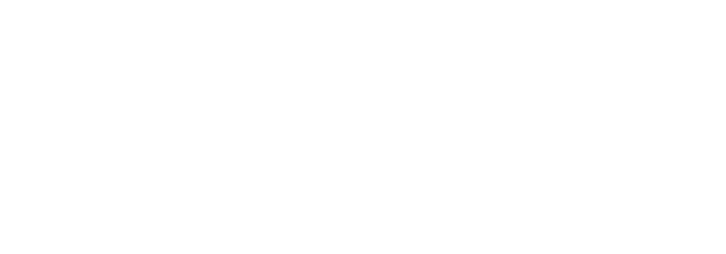 scroll, scrollTop: 0, scrollLeft: 0, axis: both 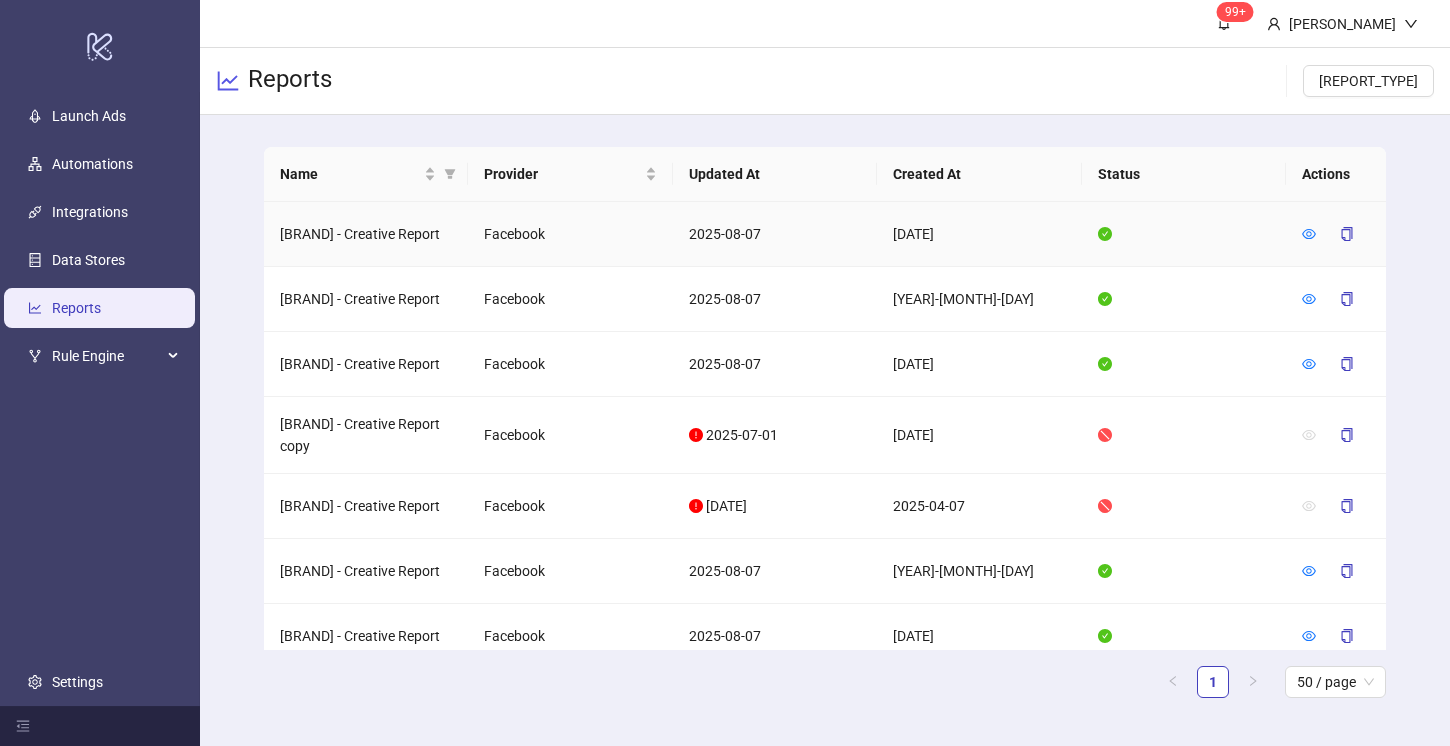 click at bounding box center (1336, 234) 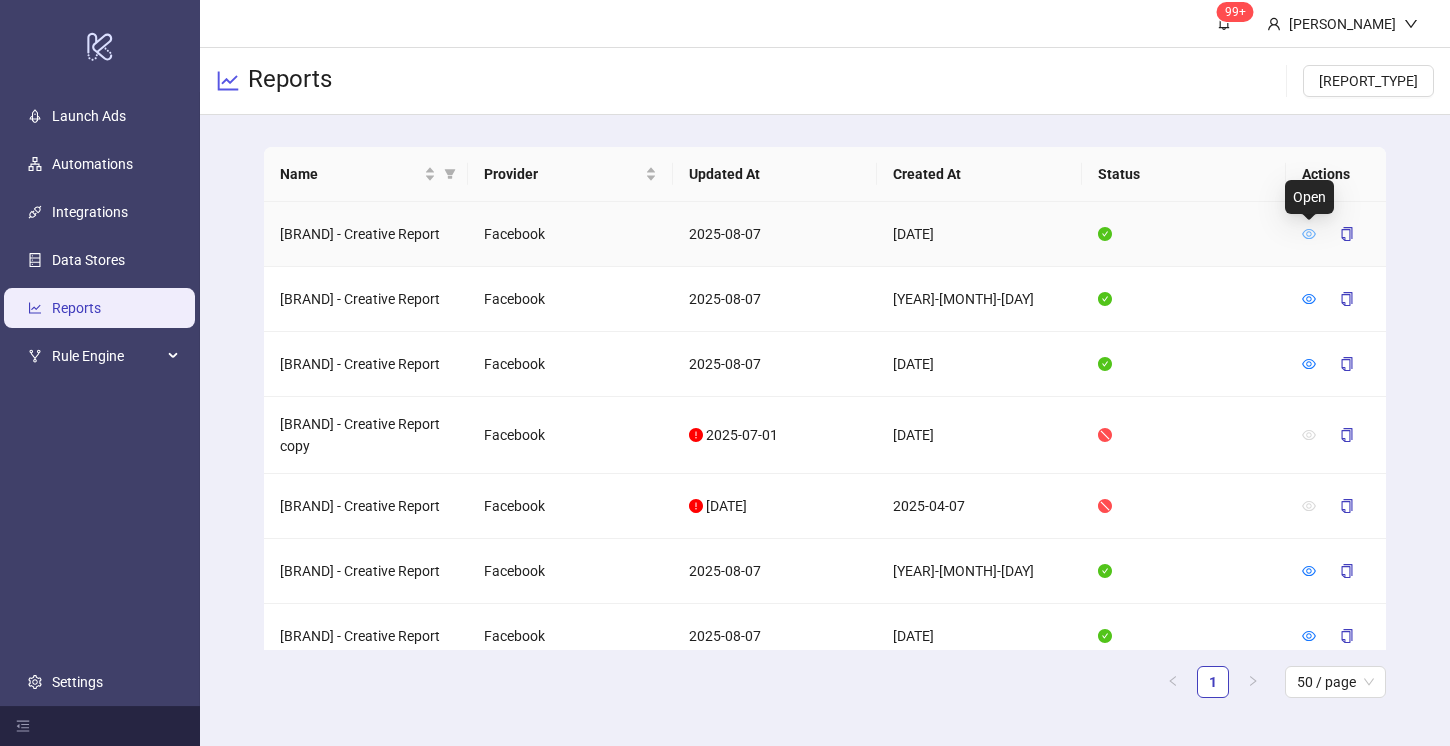 click 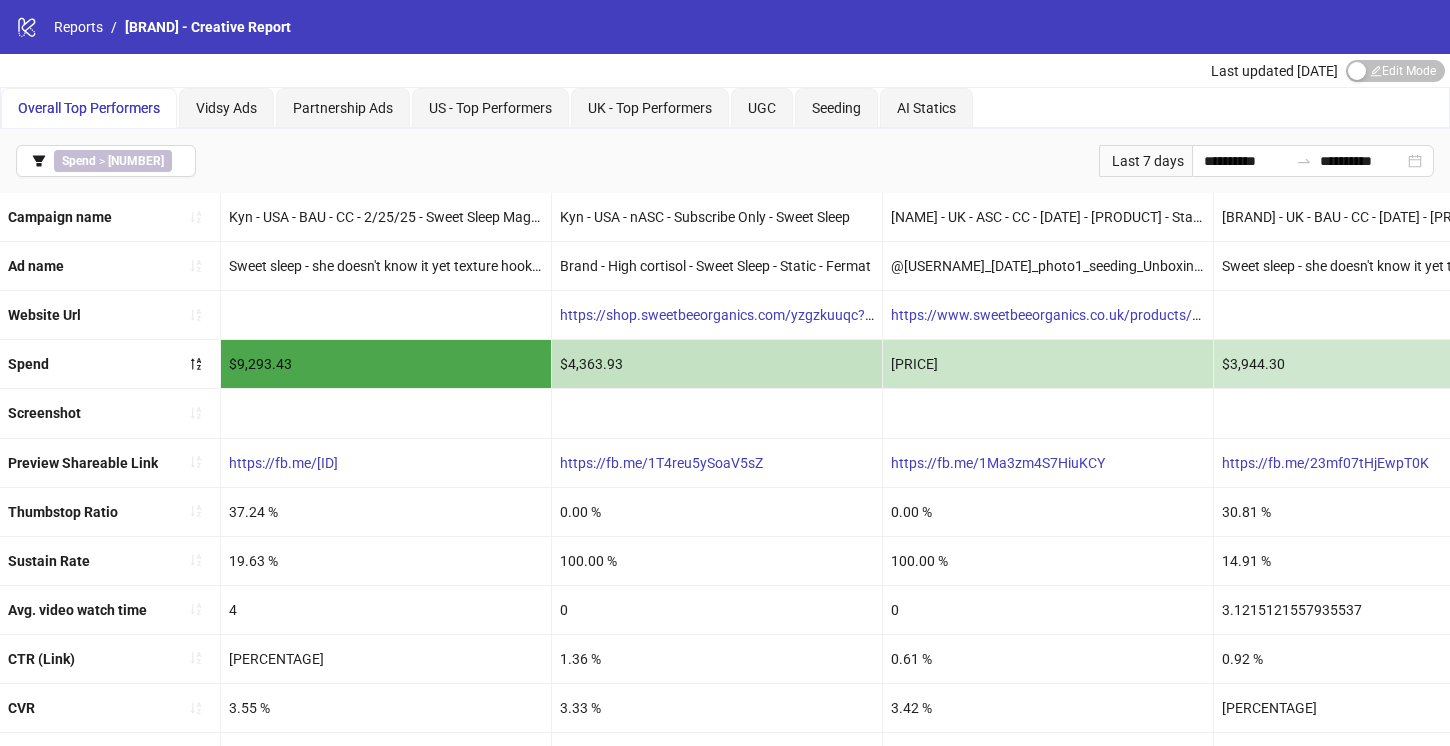 click on "Last 7 days" at bounding box center (1145, 161) 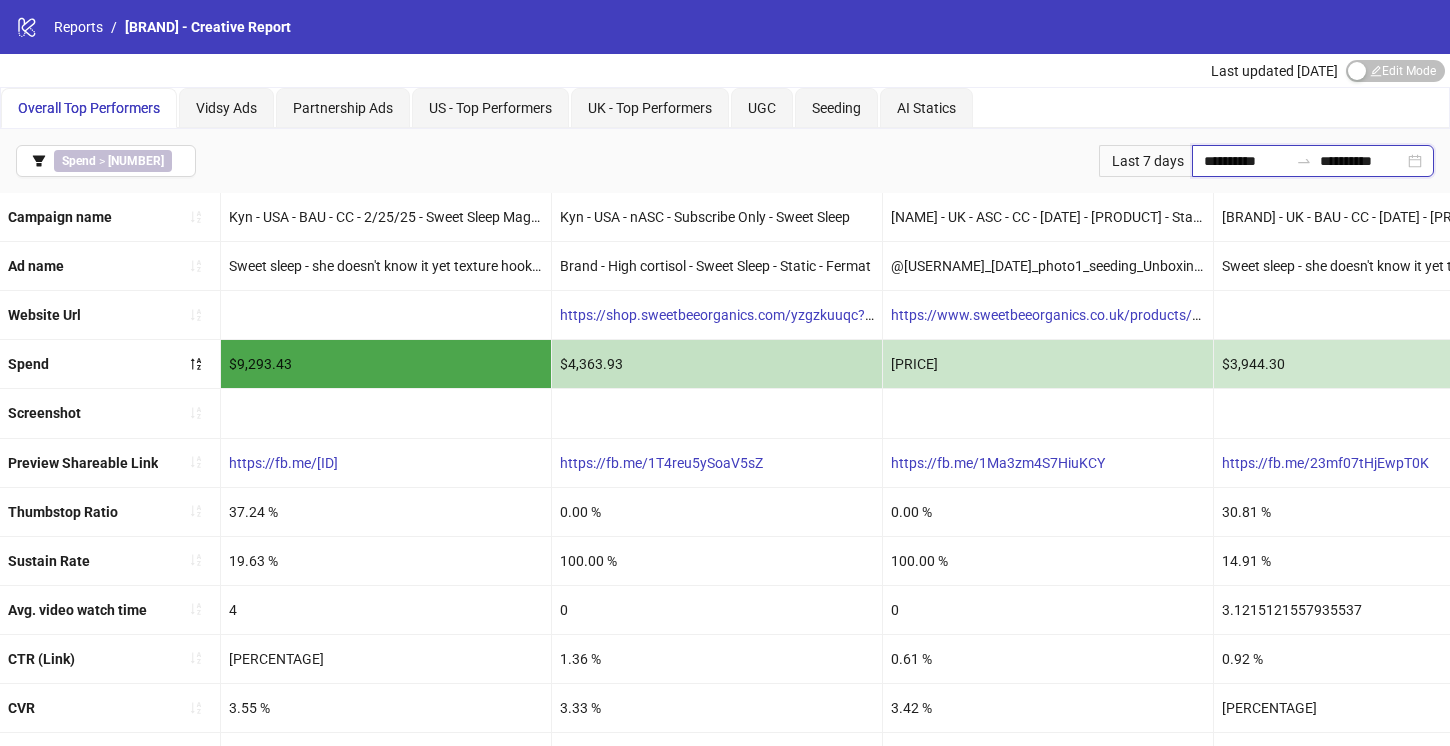 click on "**********" at bounding box center (1246, 161) 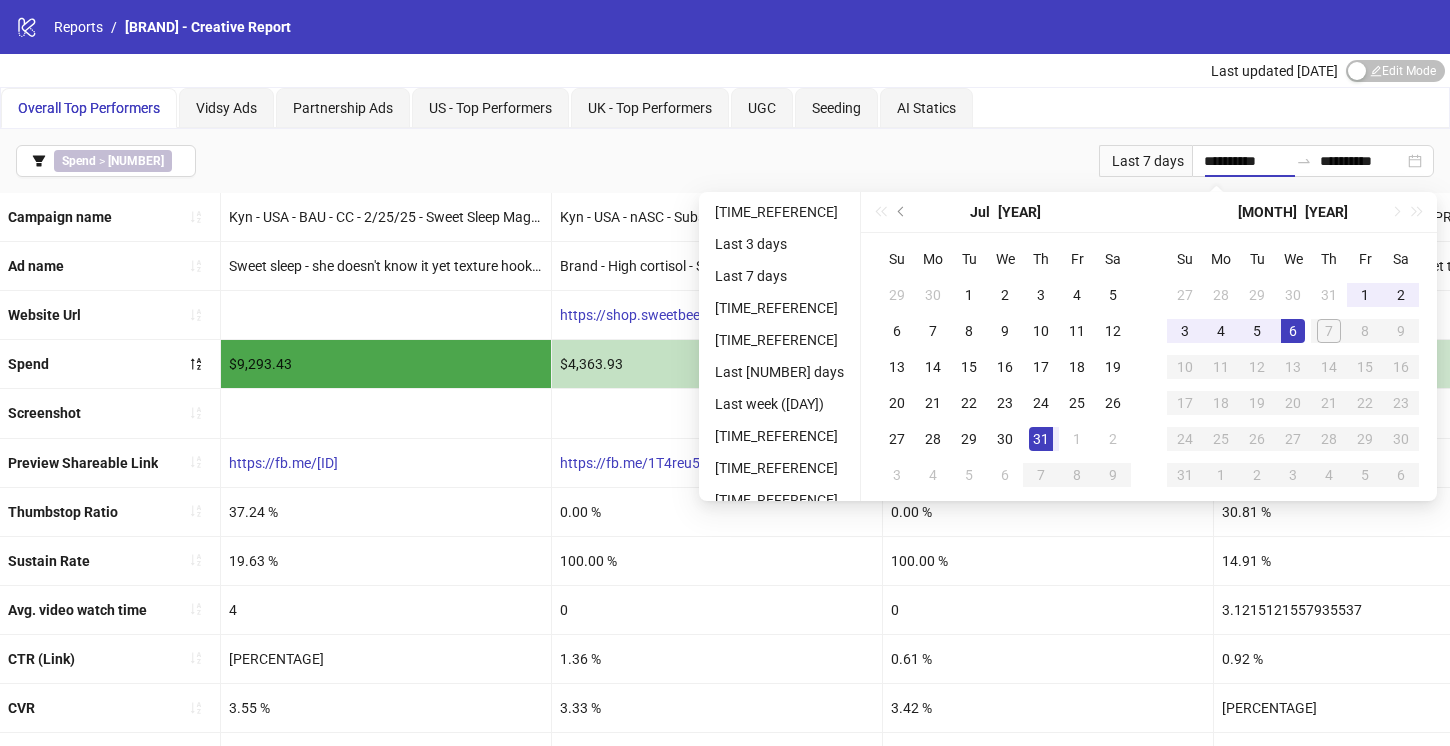 click on "Last 7 days" at bounding box center [1145, 161] 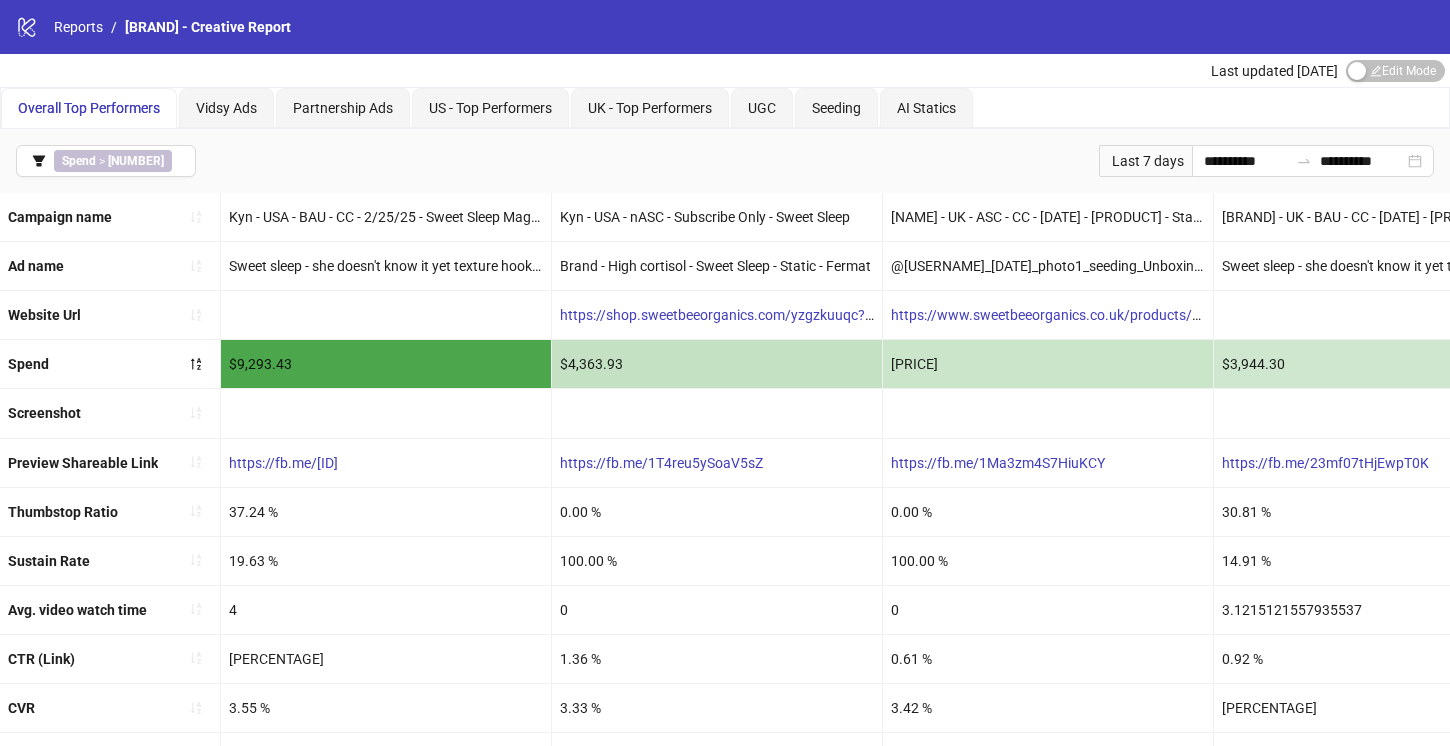 click on "Last 7 days" at bounding box center [1145, 161] 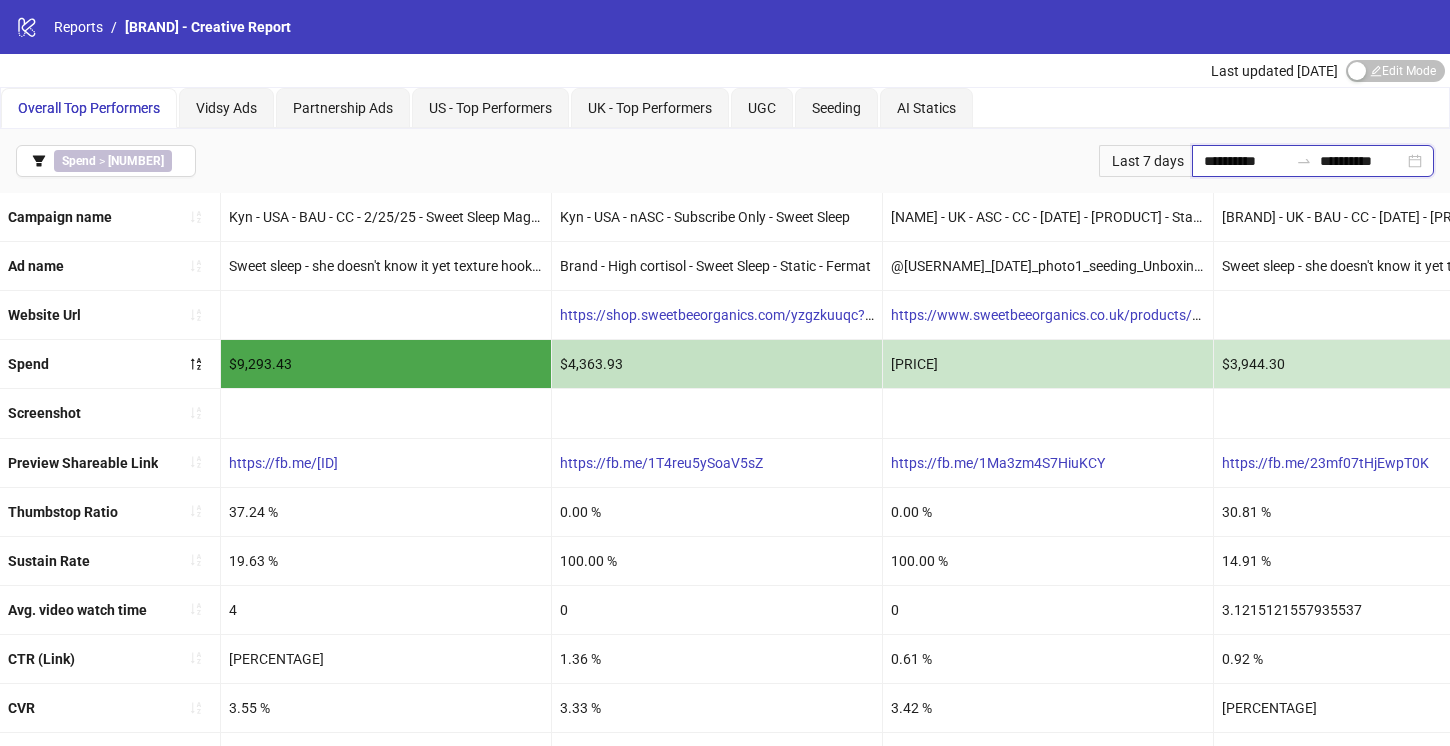 click on "**********" at bounding box center [1246, 161] 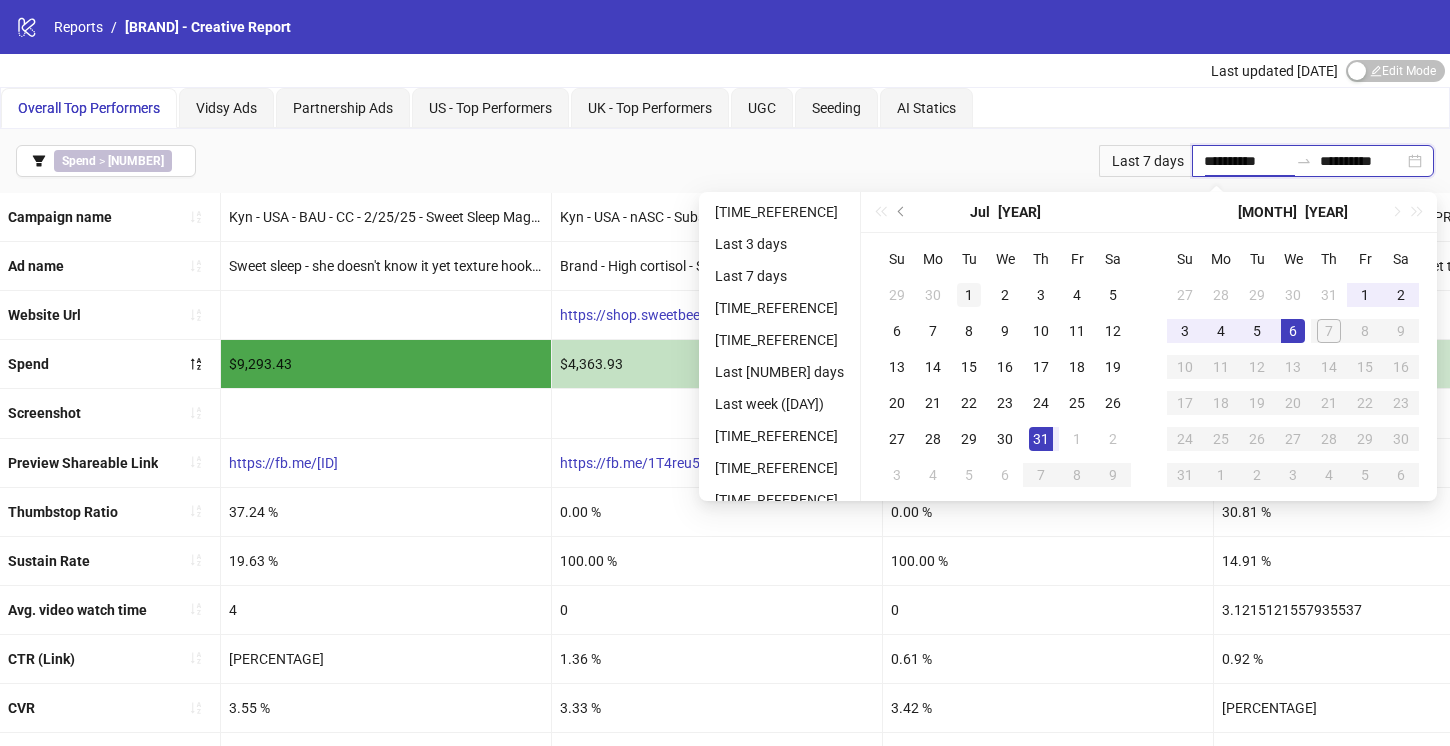 type on "**********" 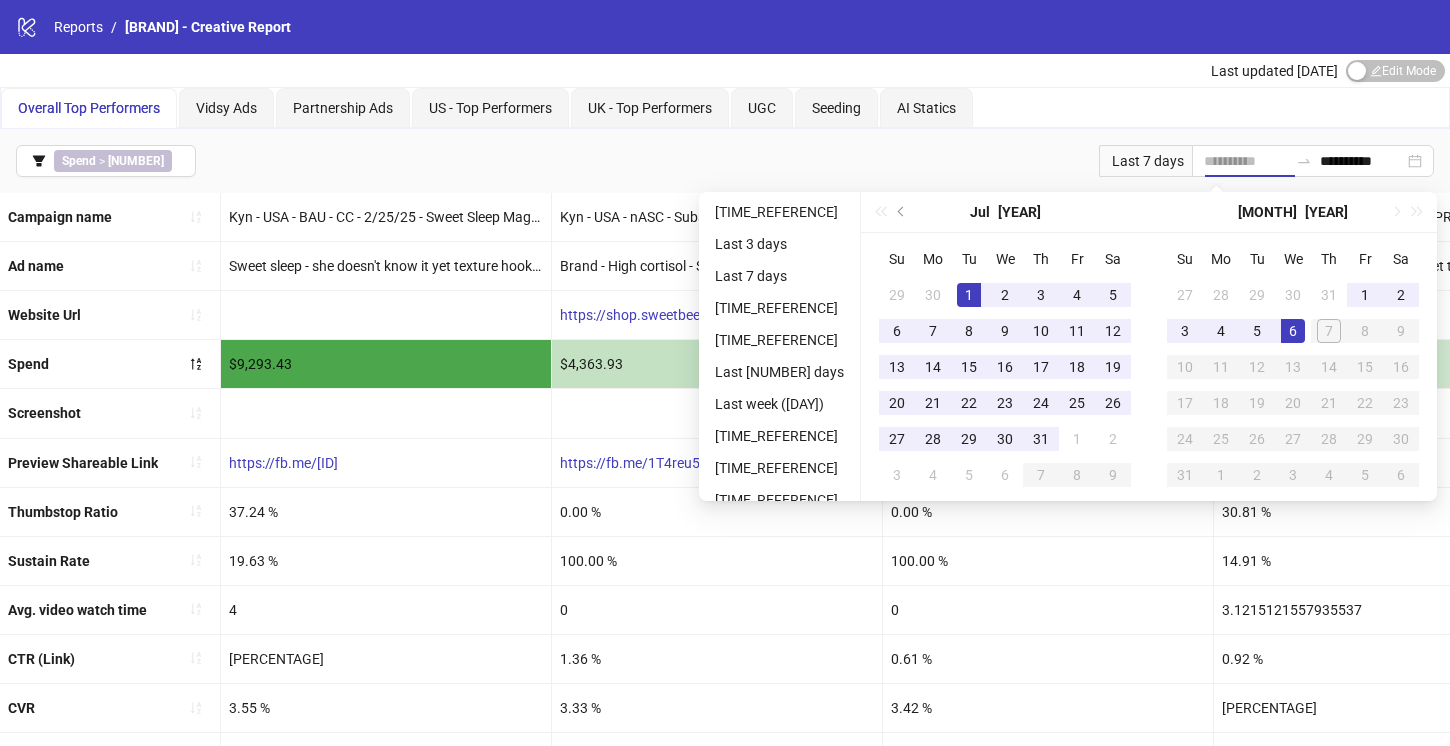 click on "1" at bounding box center [969, 295] 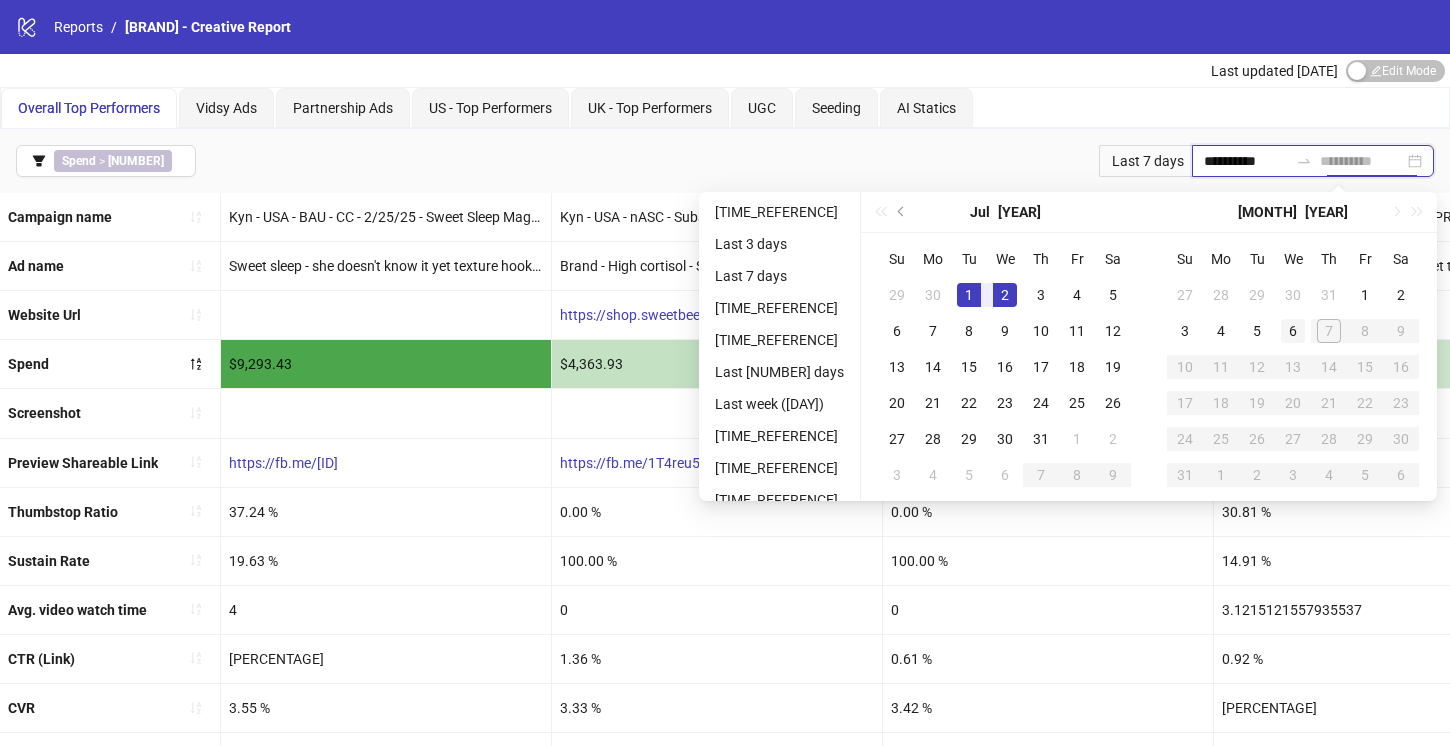 type on "**********" 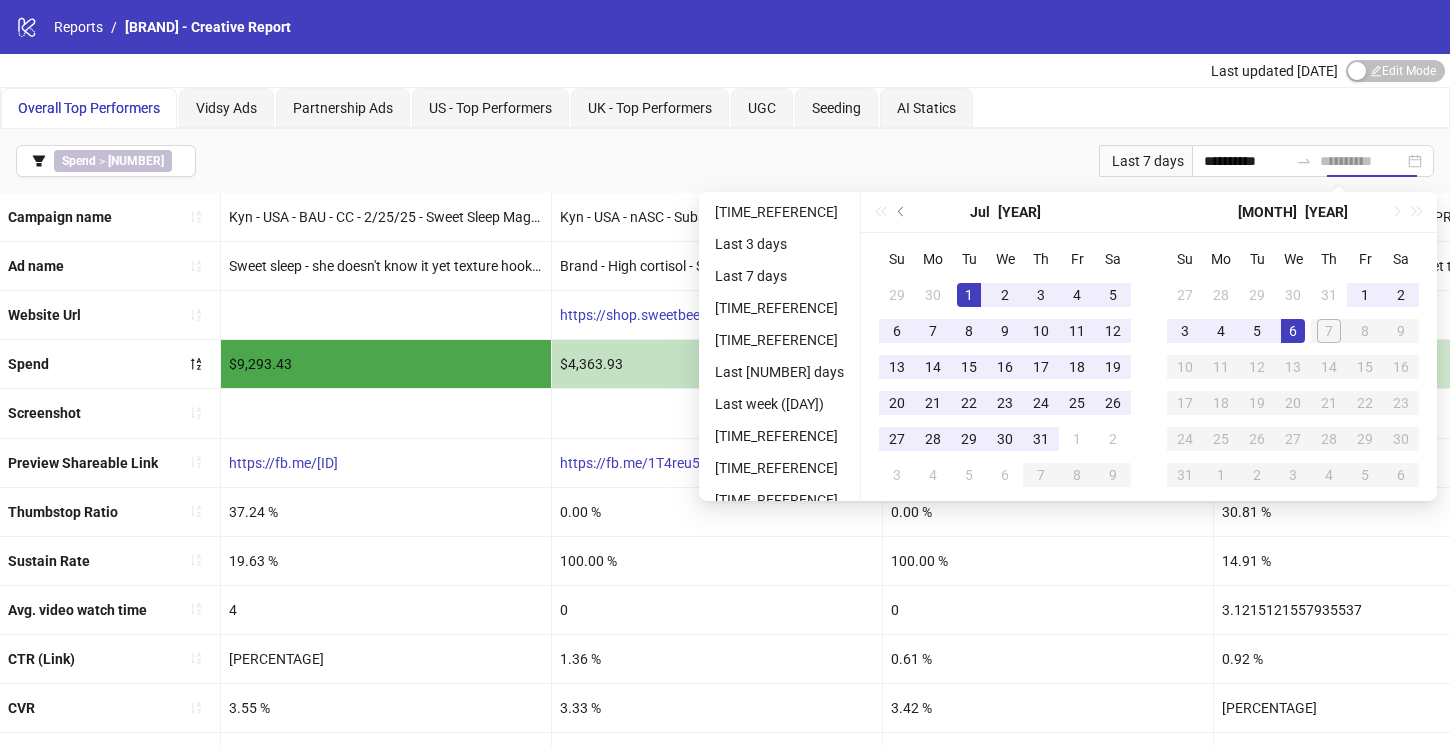 click on "6" at bounding box center (1293, 331) 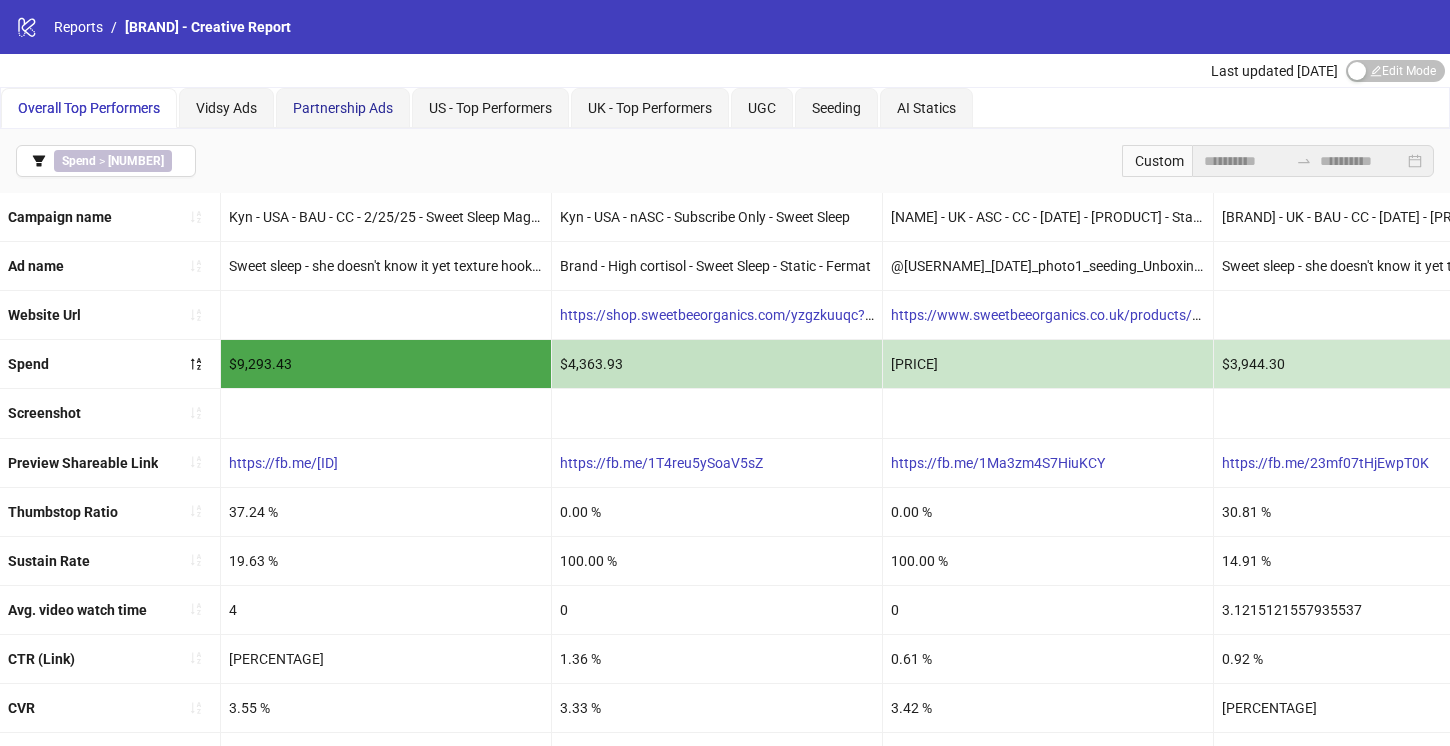 click on "Partnership Ads" at bounding box center (343, 108) 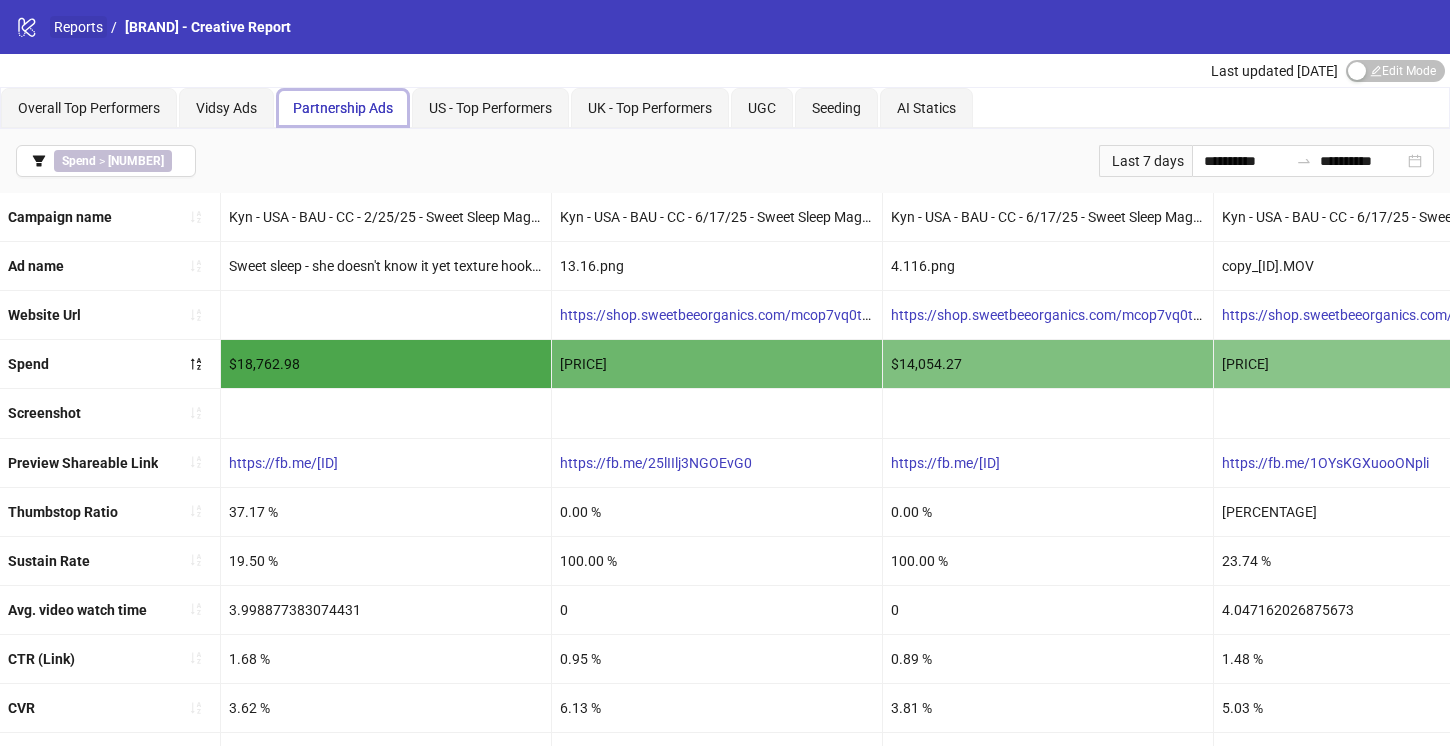 click on "Reports" at bounding box center (78, 27) 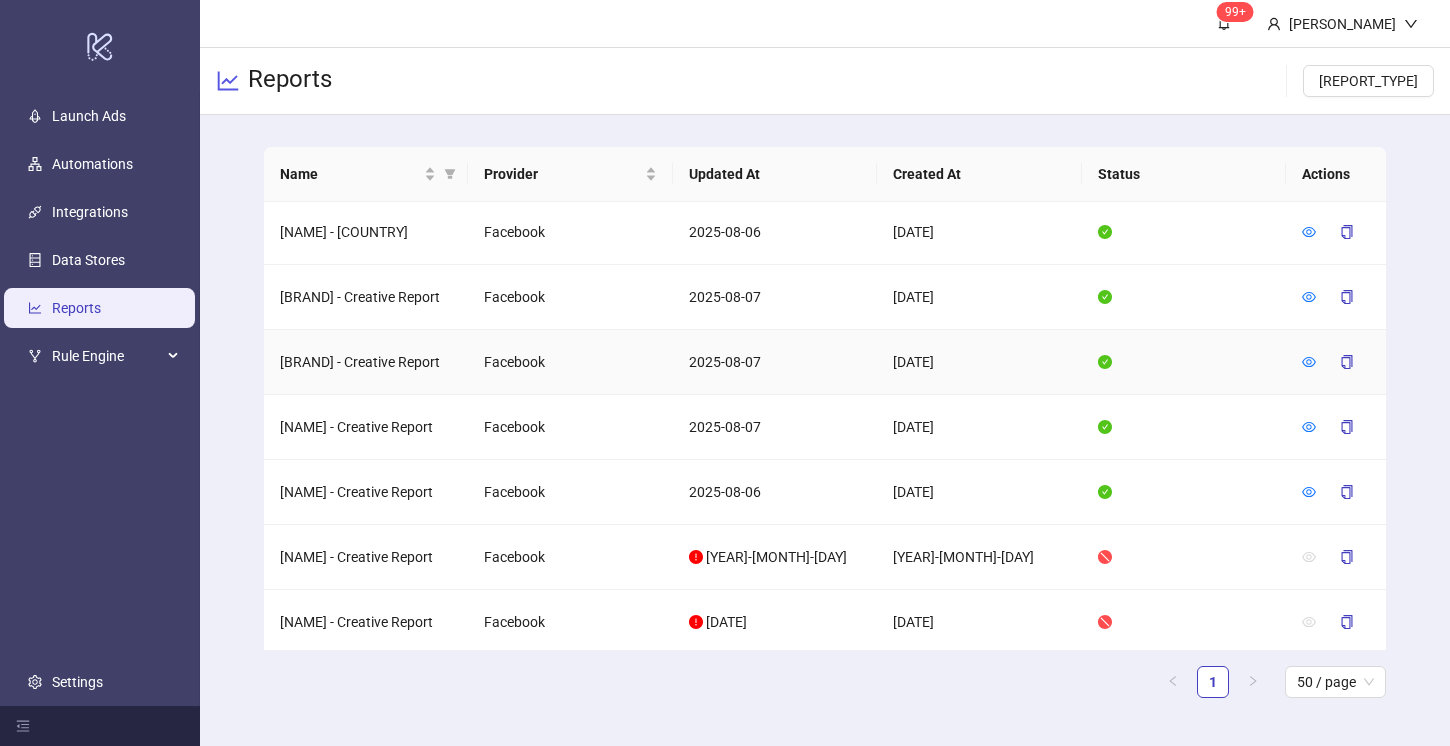 scroll, scrollTop: 1477, scrollLeft: 0, axis: vertical 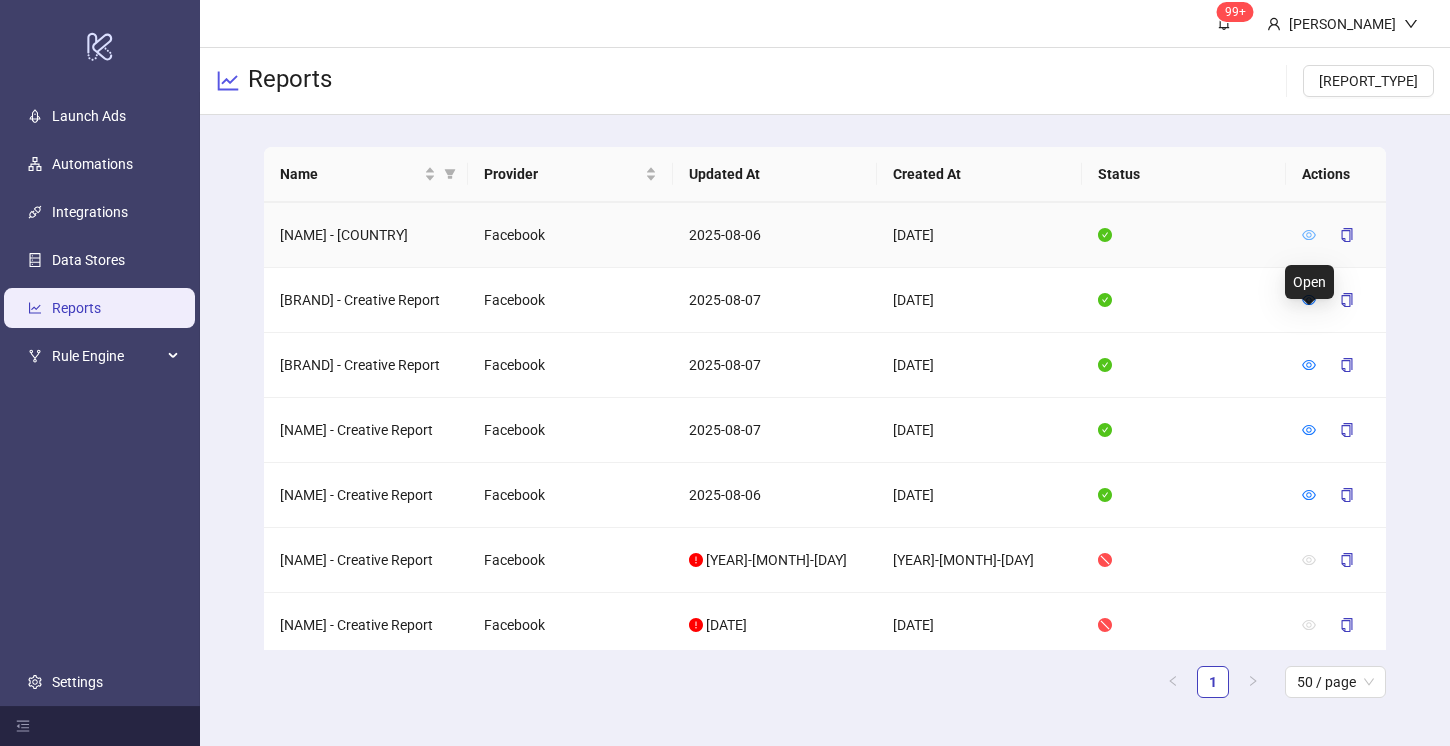 click 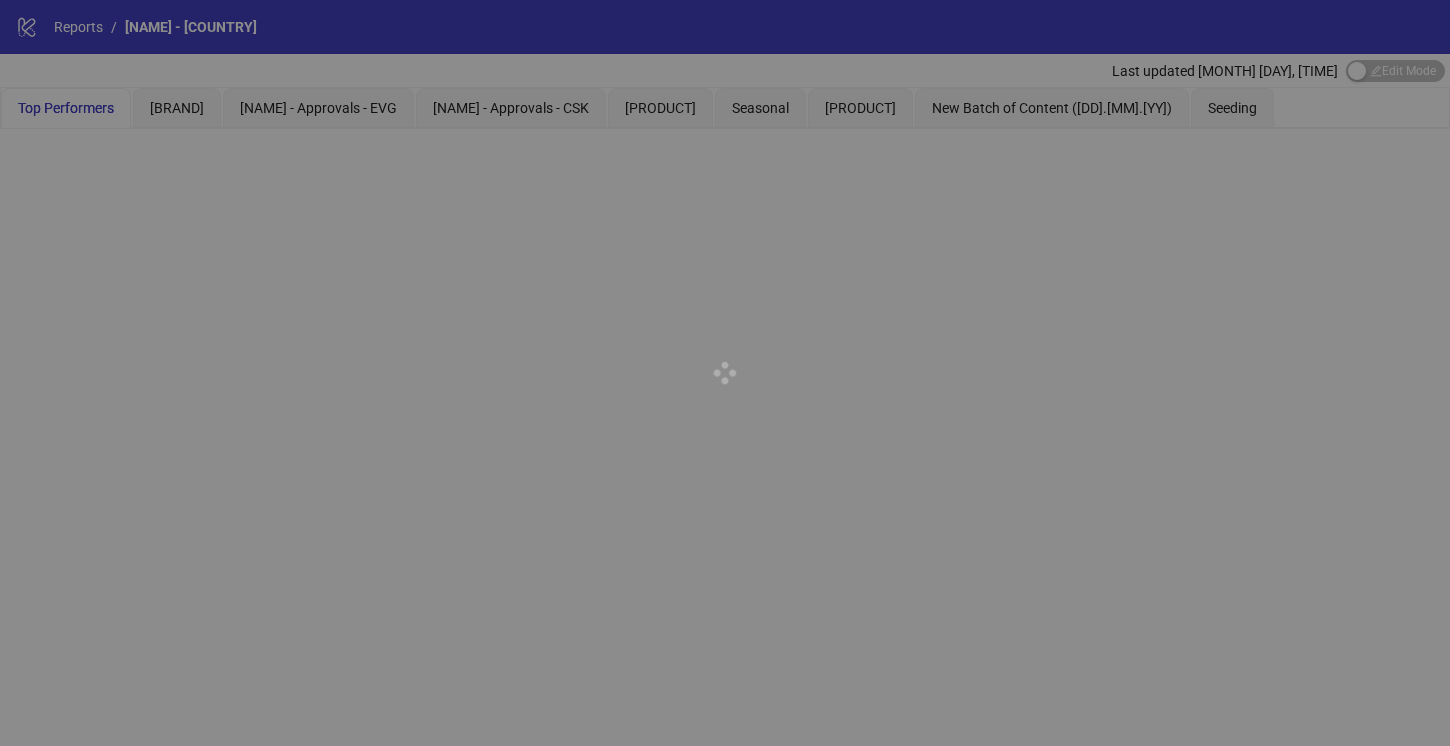 click at bounding box center (725, 373) 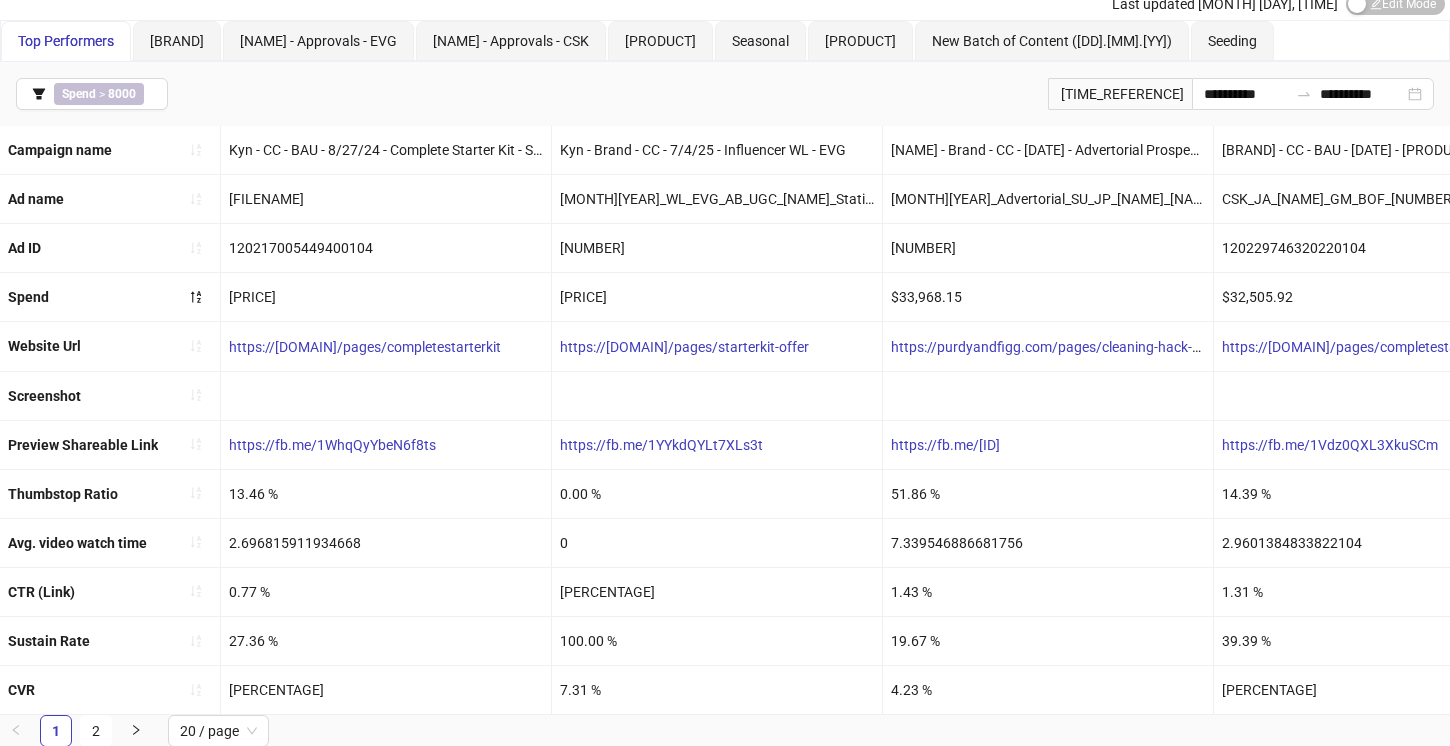scroll, scrollTop: 0, scrollLeft: 0, axis: both 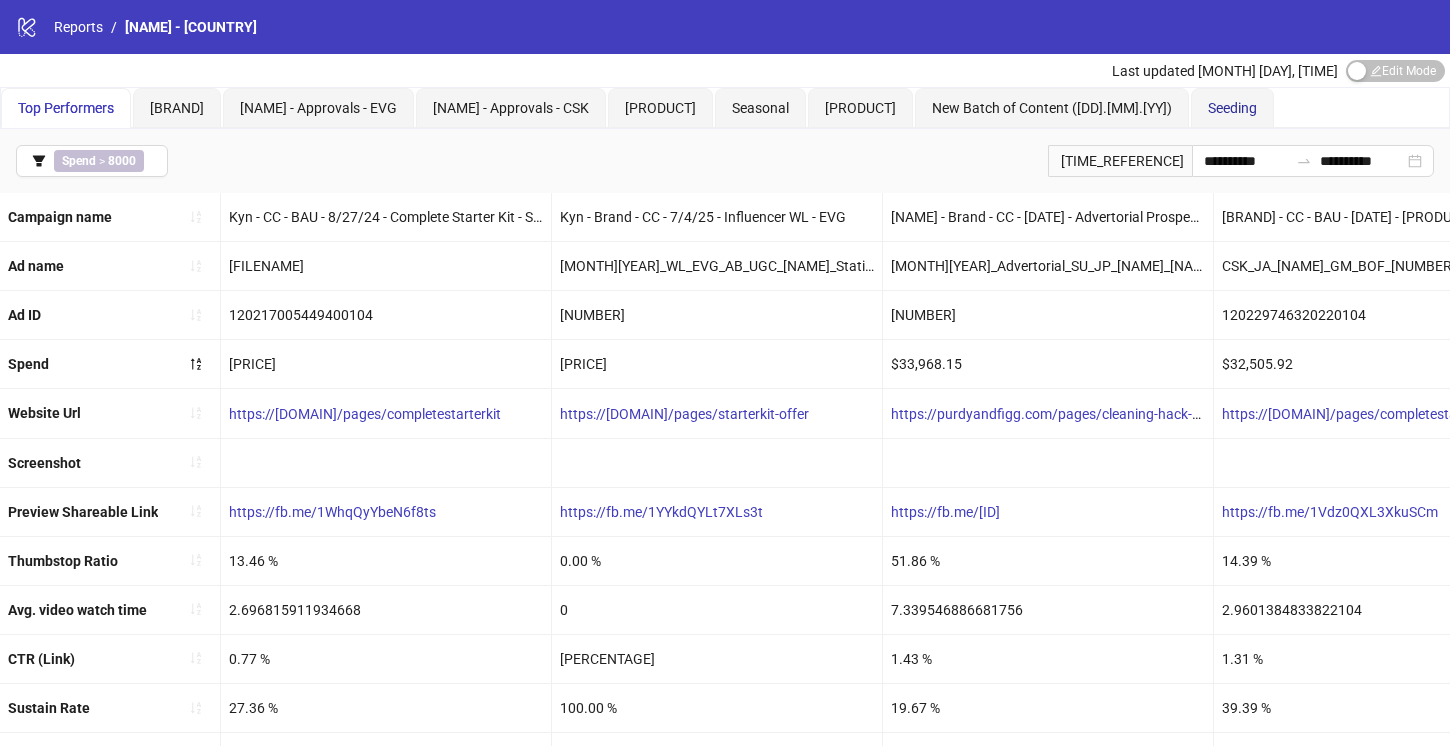 click on "Seeding" at bounding box center [1232, 108] 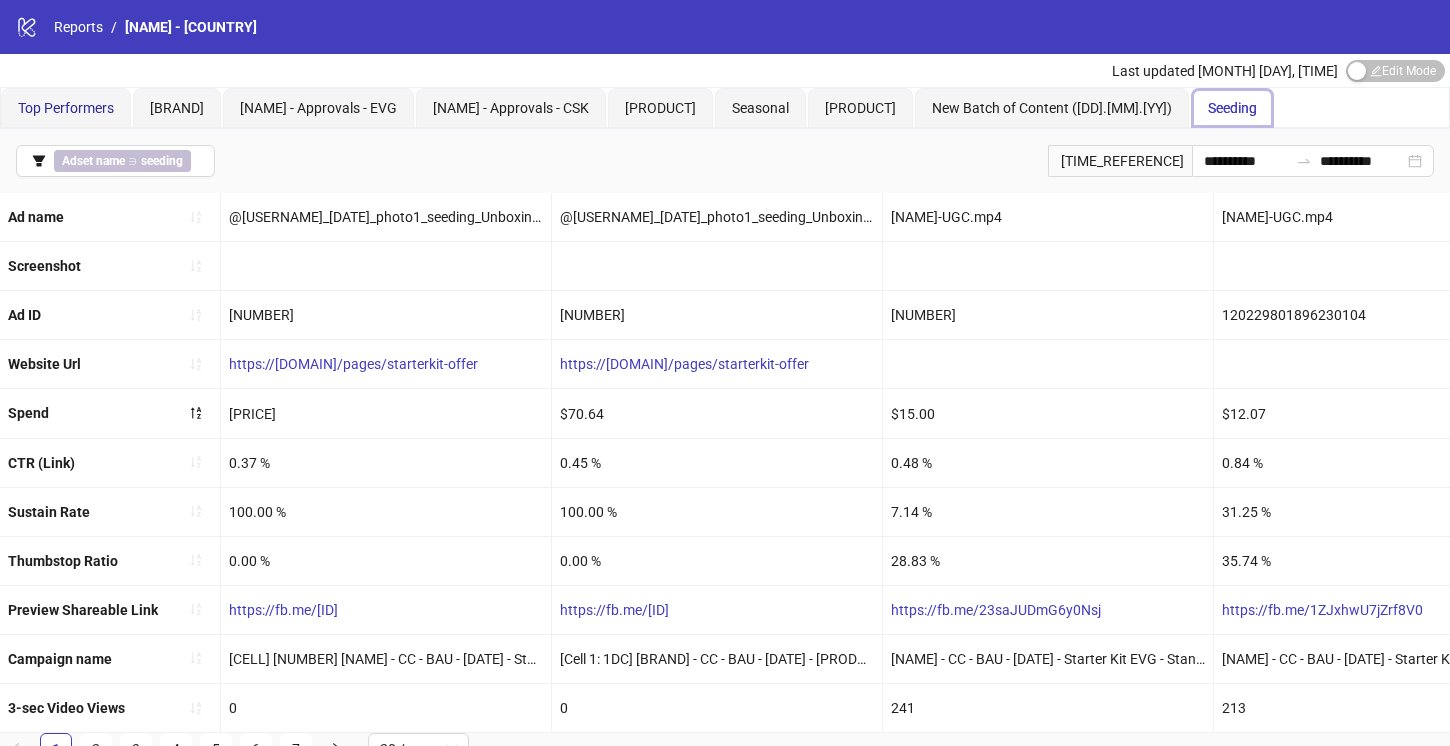 click on "Top Performers" at bounding box center [66, 108] 